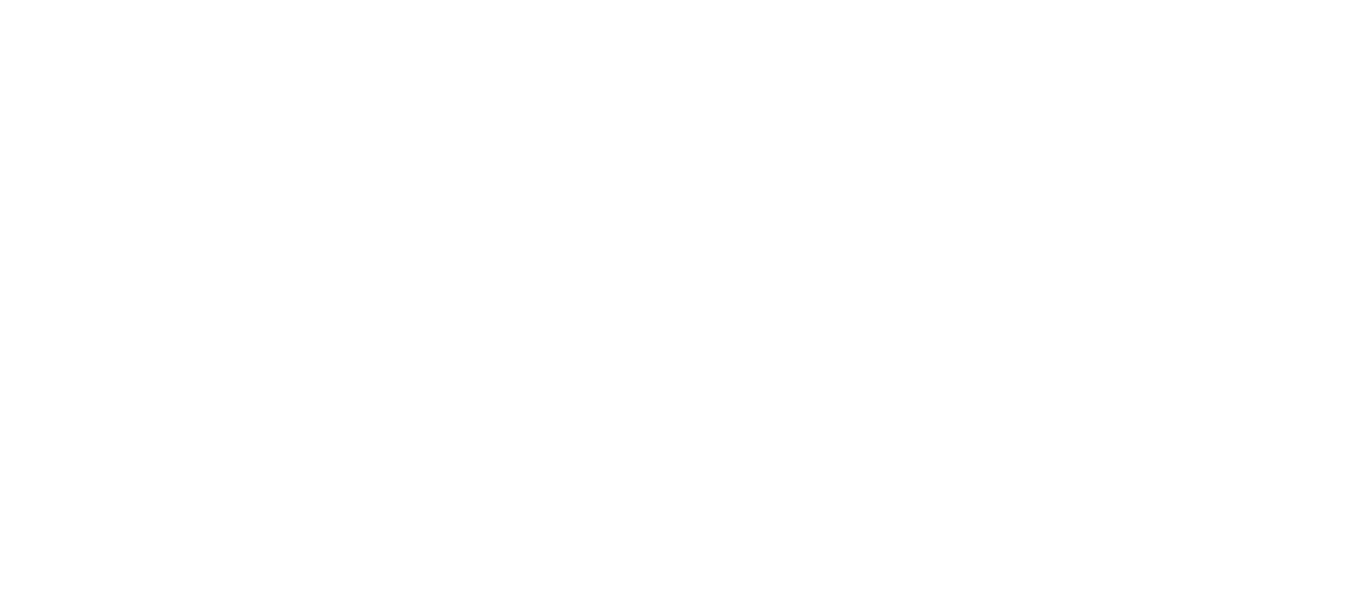 scroll, scrollTop: 0, scrollLeft: 0, axis: both 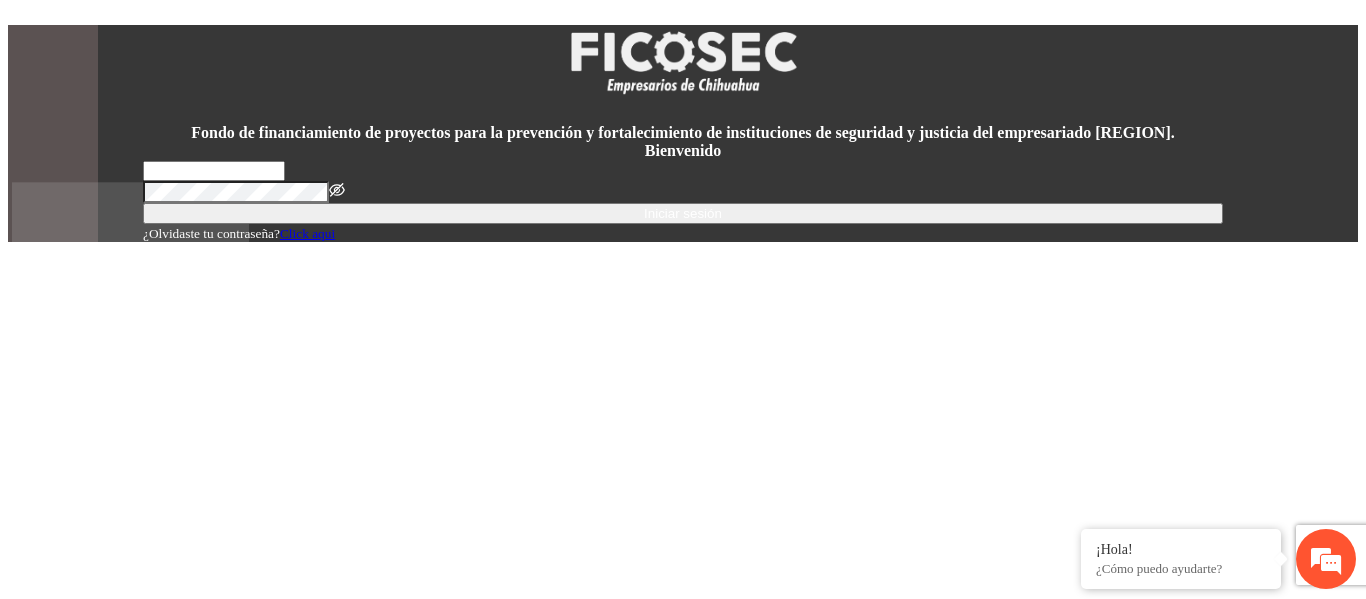 type on "**********" 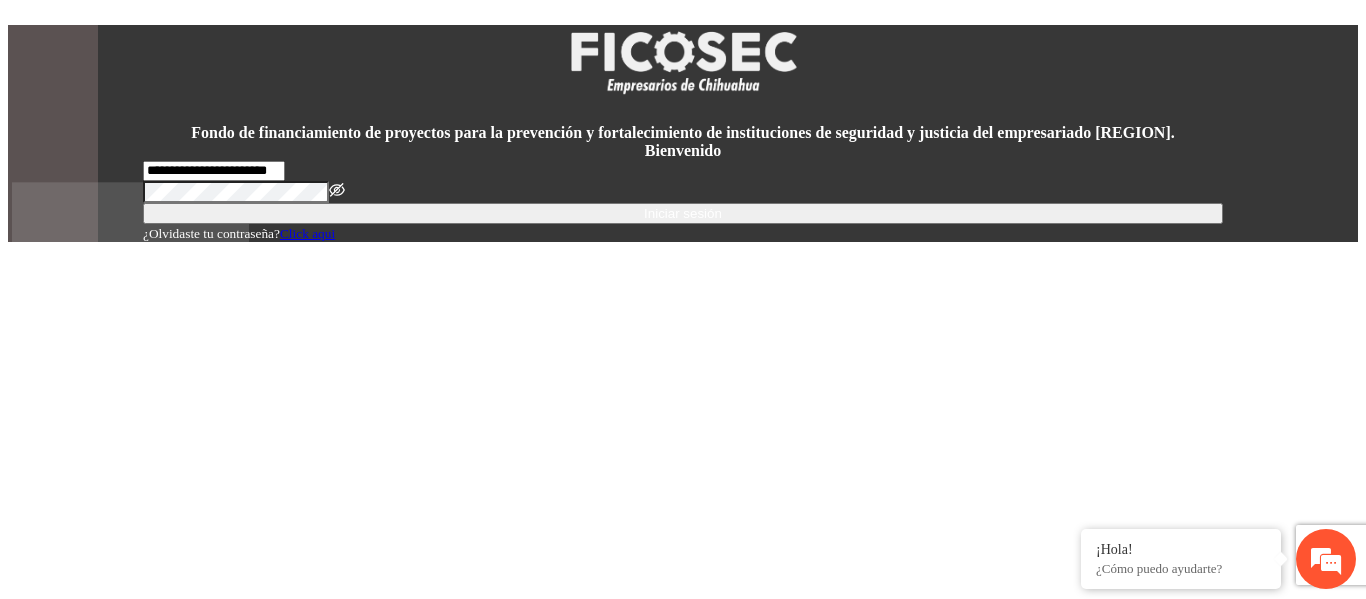scroll, scrollTop: 0, scrollLeft: 0, axis: both 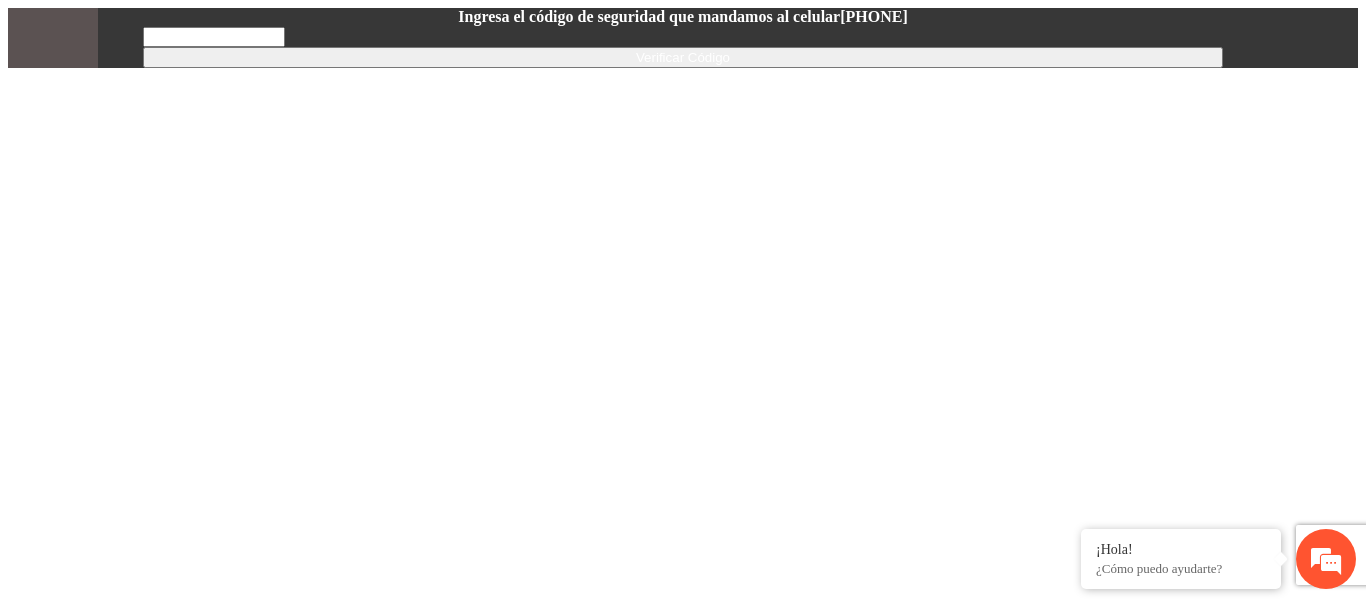 click at bounding box center (214, 37) 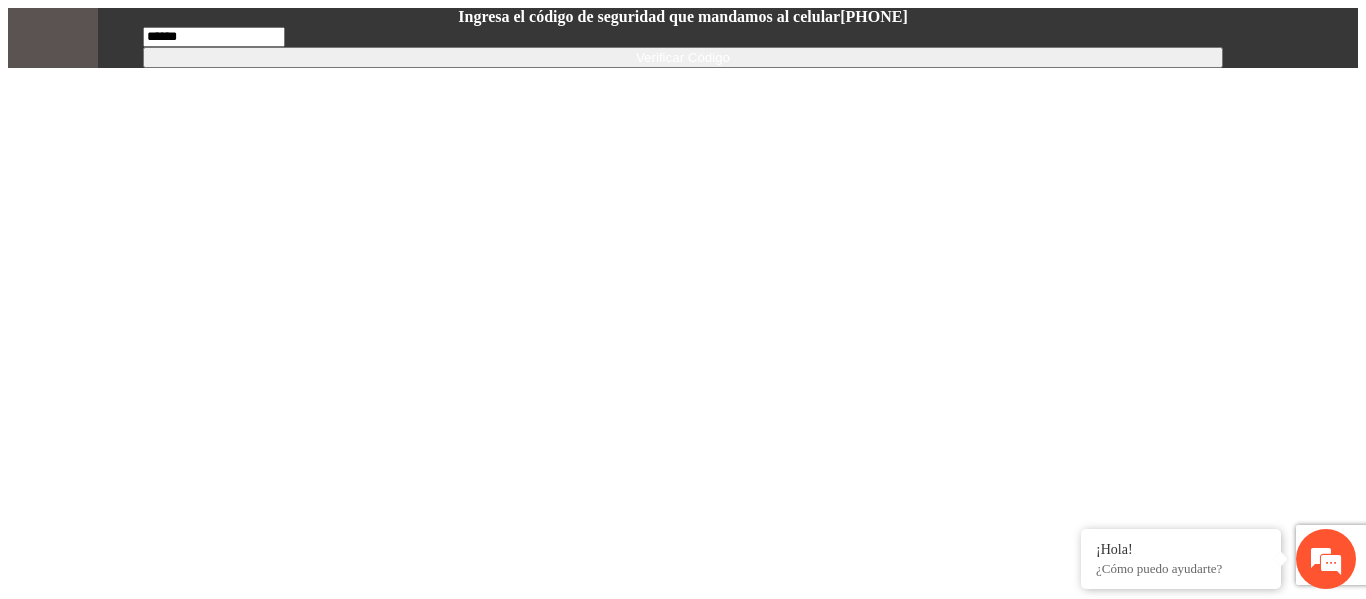 type on "******" 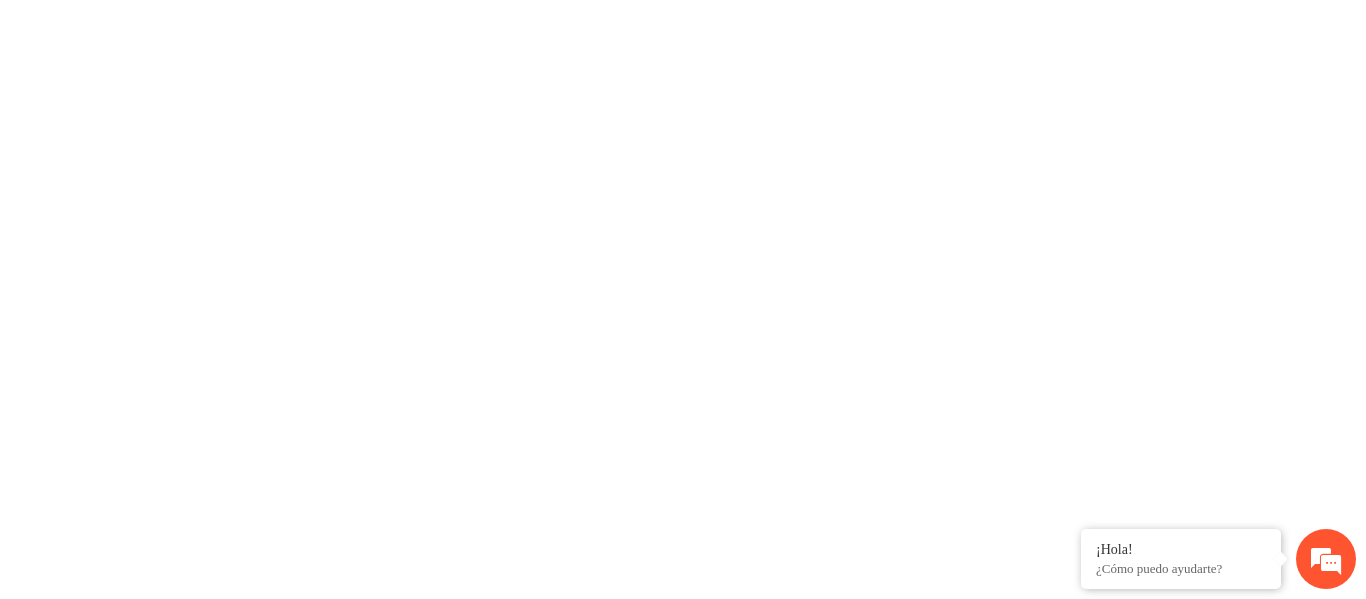 scroll, scrollTop: 0, scrollLeft: 0, axis: both 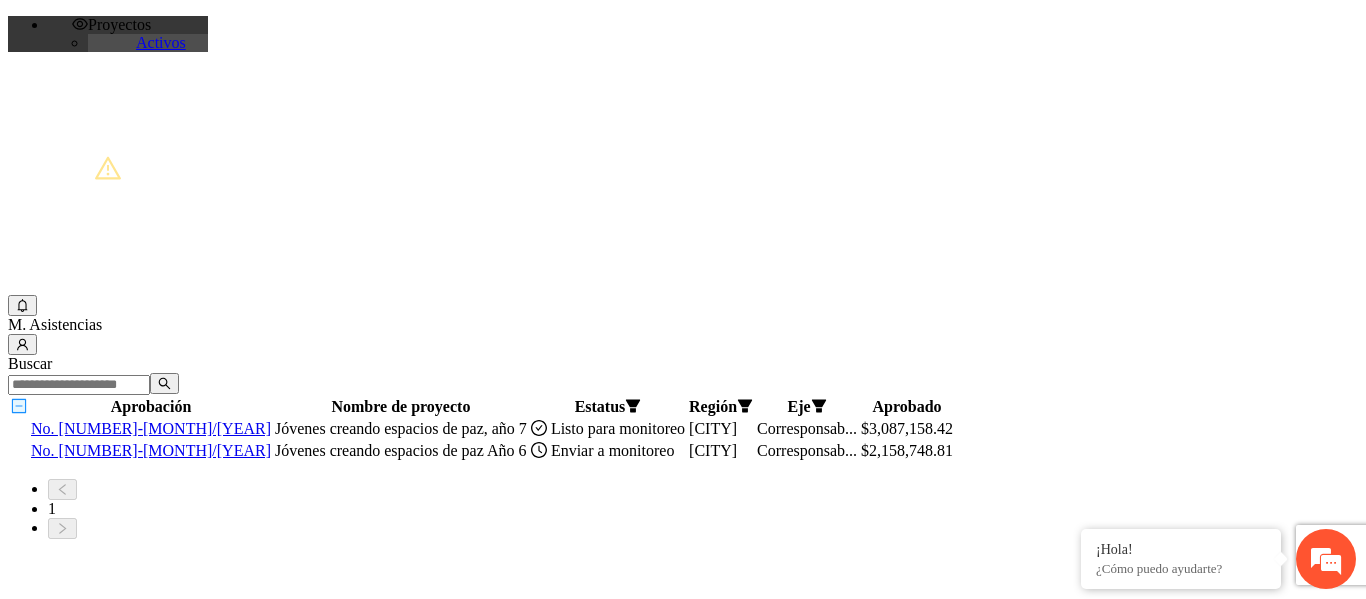 click on "Listo para monitoreo" at bounding box center (482, 428) 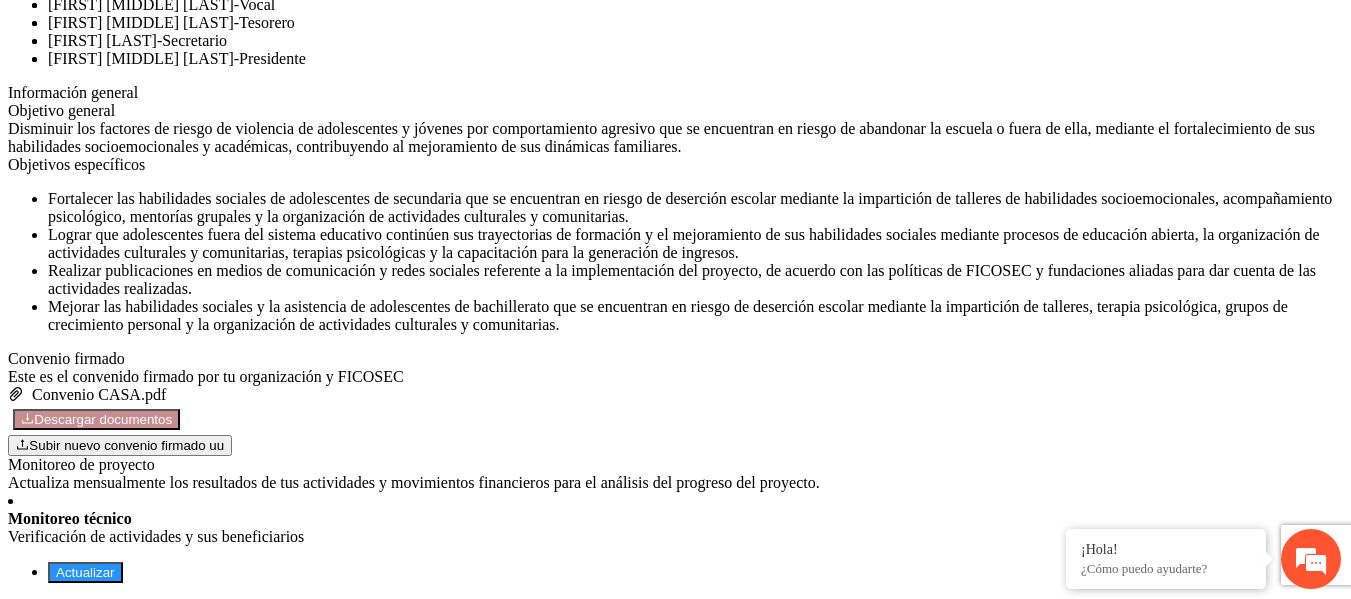 scroll, scrollTop: 1572, scrollLeft: 0, axis: vertical 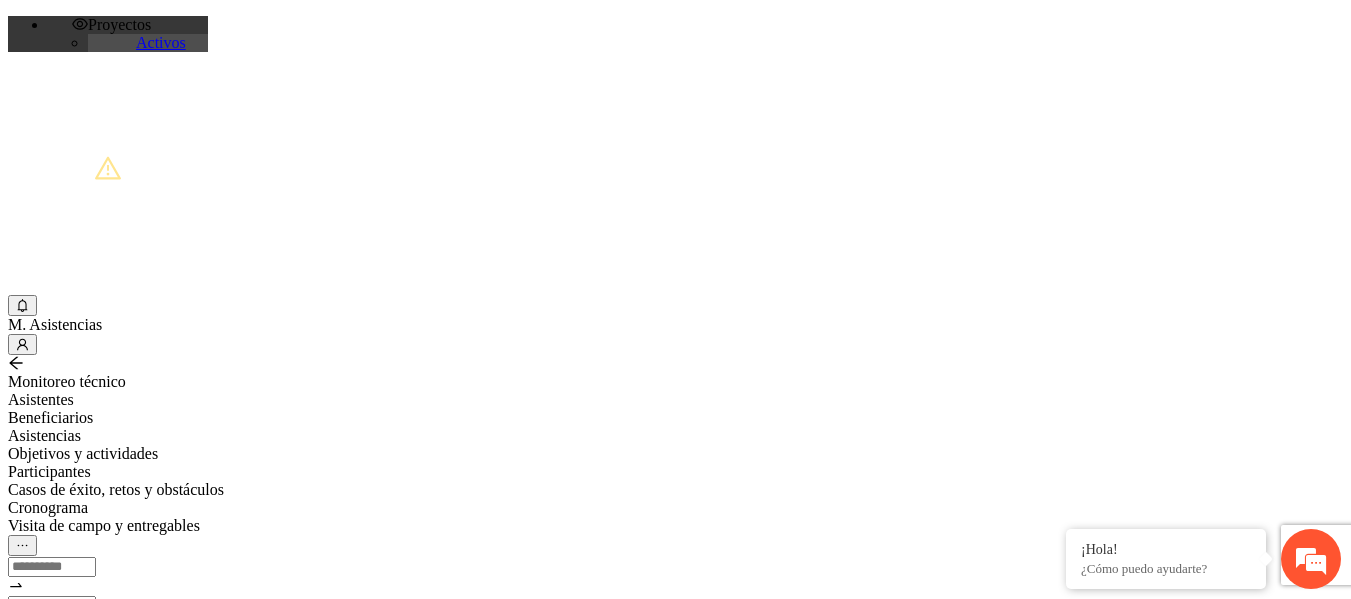 click at bounding box center (79, 646) 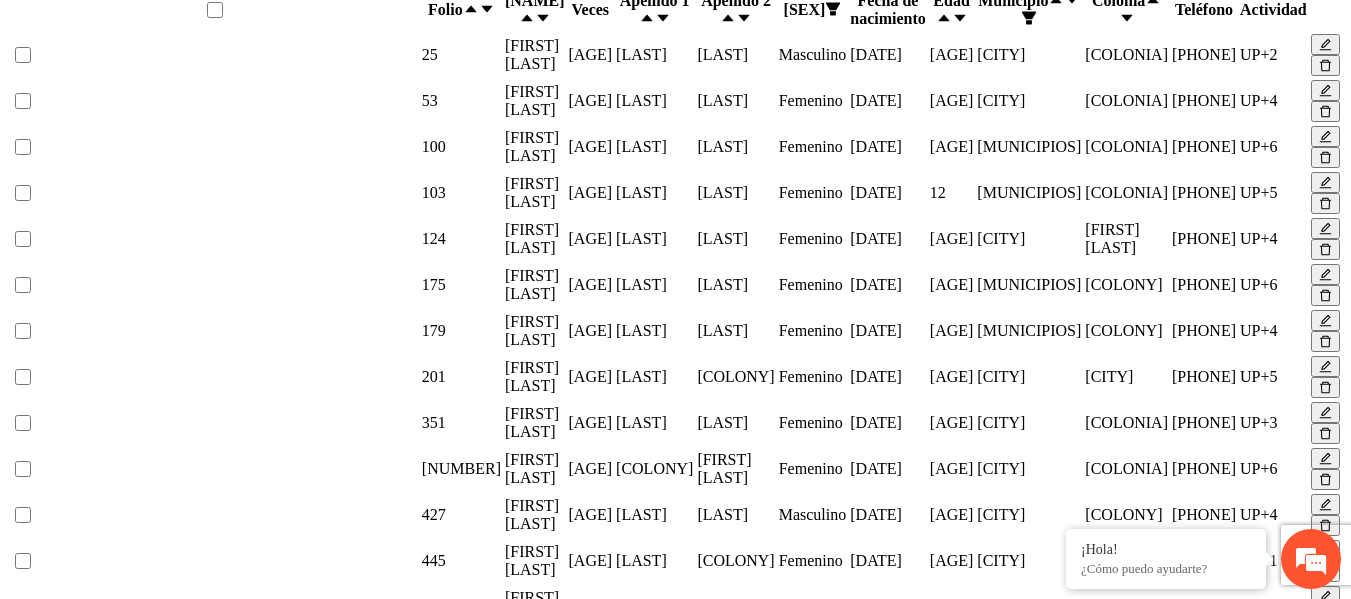scroll, scrollTop: 0, scrollLeft: 0, axis: both 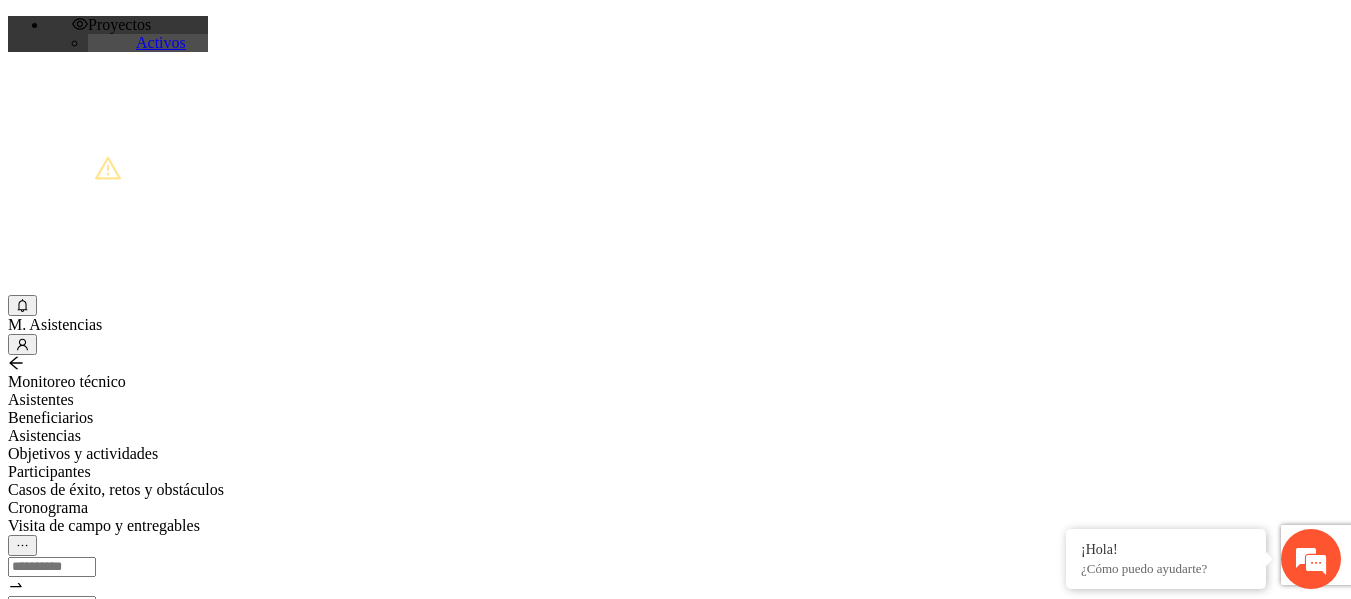 drag, startPoint x: 282, startPoint y: 239, endPoint x: 24, endPoint y: 239, distance: 258 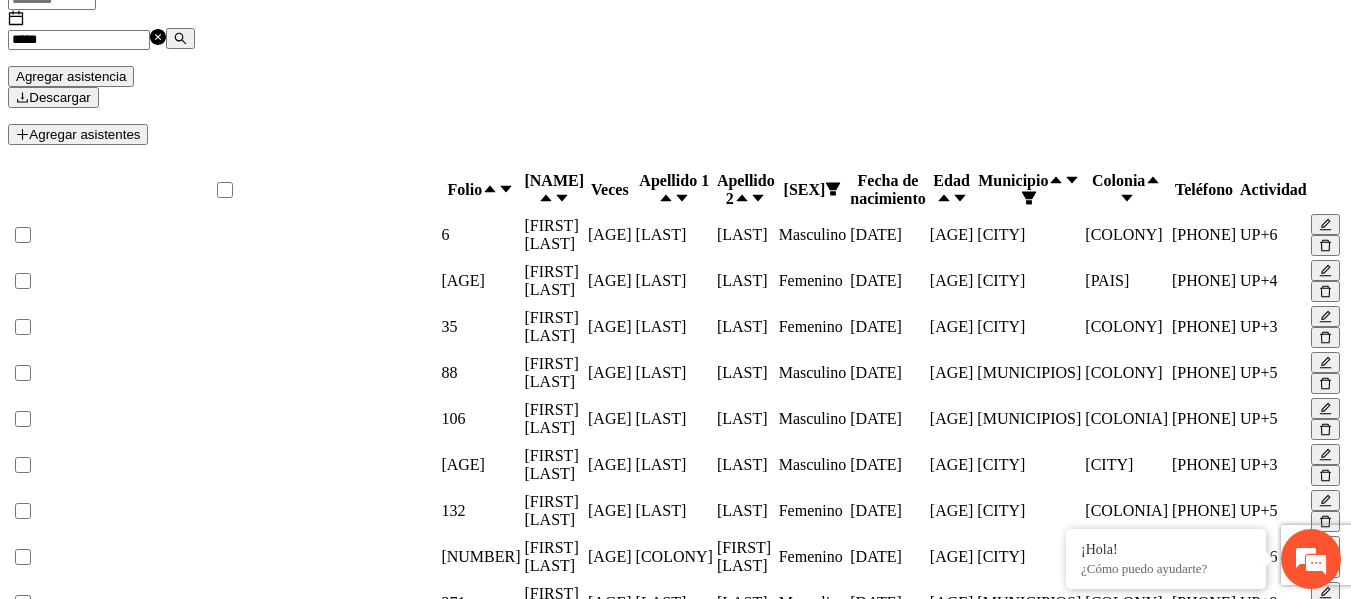 scroll, scrollTop: 627, scrollLeft: 0, axis: vertical 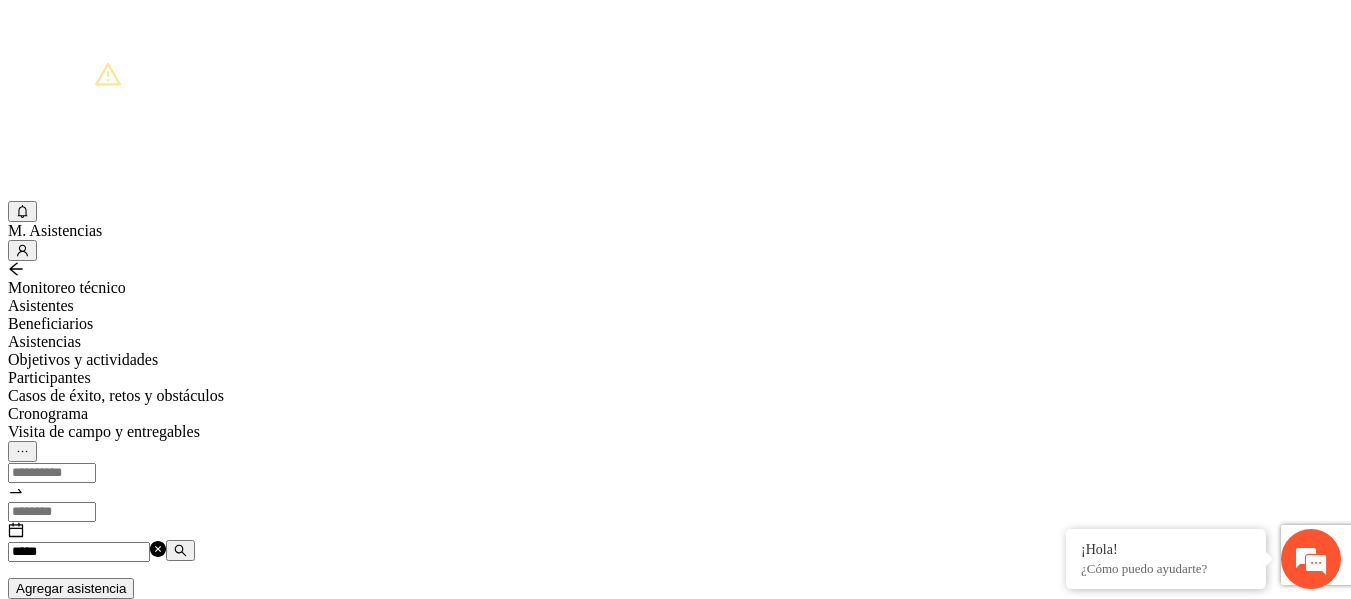drag, startPoint x: 271, startPoint y: 146, endPoint x: 0, endPoint y: 152, distance: 271.0664 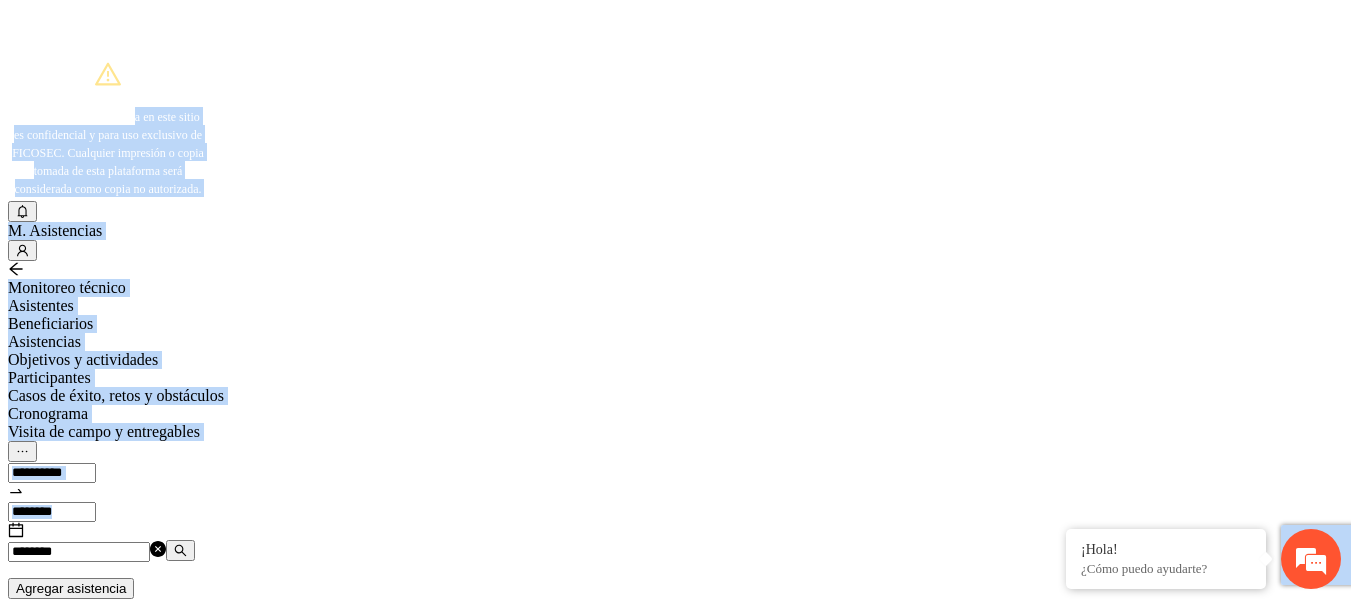 drag, startPoint x: 285, startPoint y: 124, endPoint x: 142, endPoint y: 158, distance: 146.98639 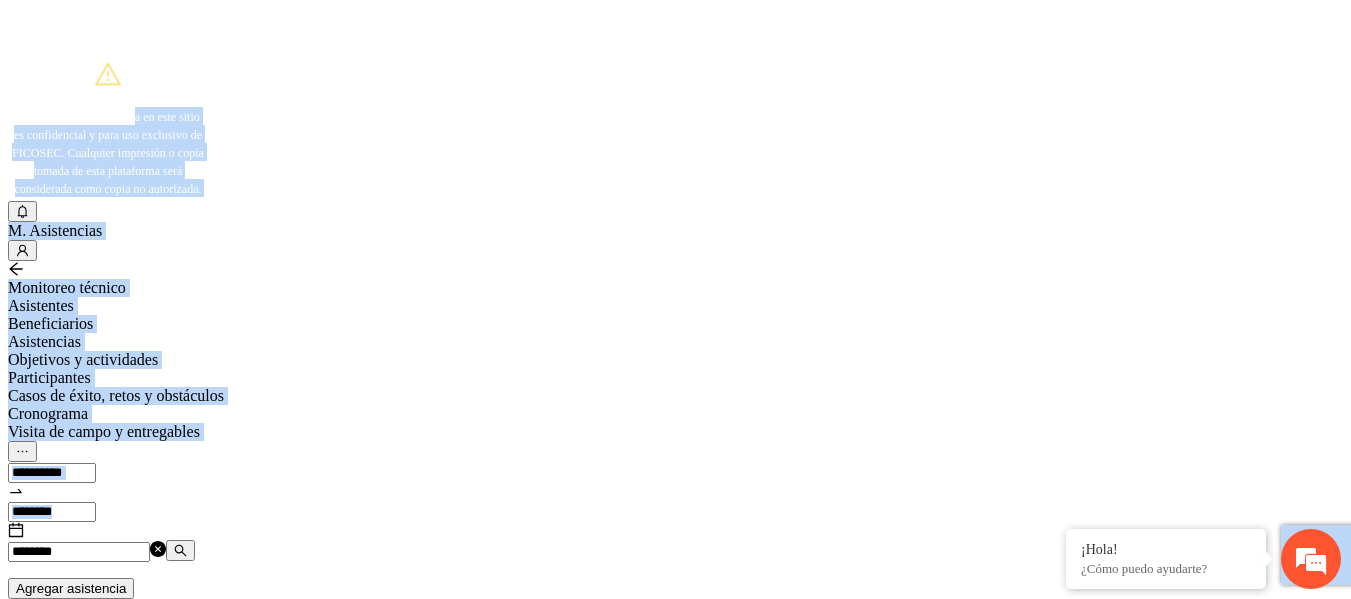 click on "Folio Nombre Veces Apellido 1 Apellido 2 Sexo Fecha de nacimiento Edad Municipio Colonia Teléfono Actividad                             139 [FIRST] [LAST] 5 Parra Gonzalez Masculino [DATE] [AGE] [CITY] [COLONY] [PHONE] U P +6 366 [FIRST] [LAST] 5 Melendez Sera Masculino [DATE] [AGE] [CITY] [COLONY] [PHONE] U P +9 376 [FIRST] [LAST] 5 Gomez Mancinas Masculino [DATE] [AGE] [CITY] [COLONY] [PHONE] U P +5 404 [FIRST] [LAST]  5 Blanco Hernandez Femenino [DATE] [AGE] [CITY] [COLONY]  U P +5" at bounding box center [675, 545] 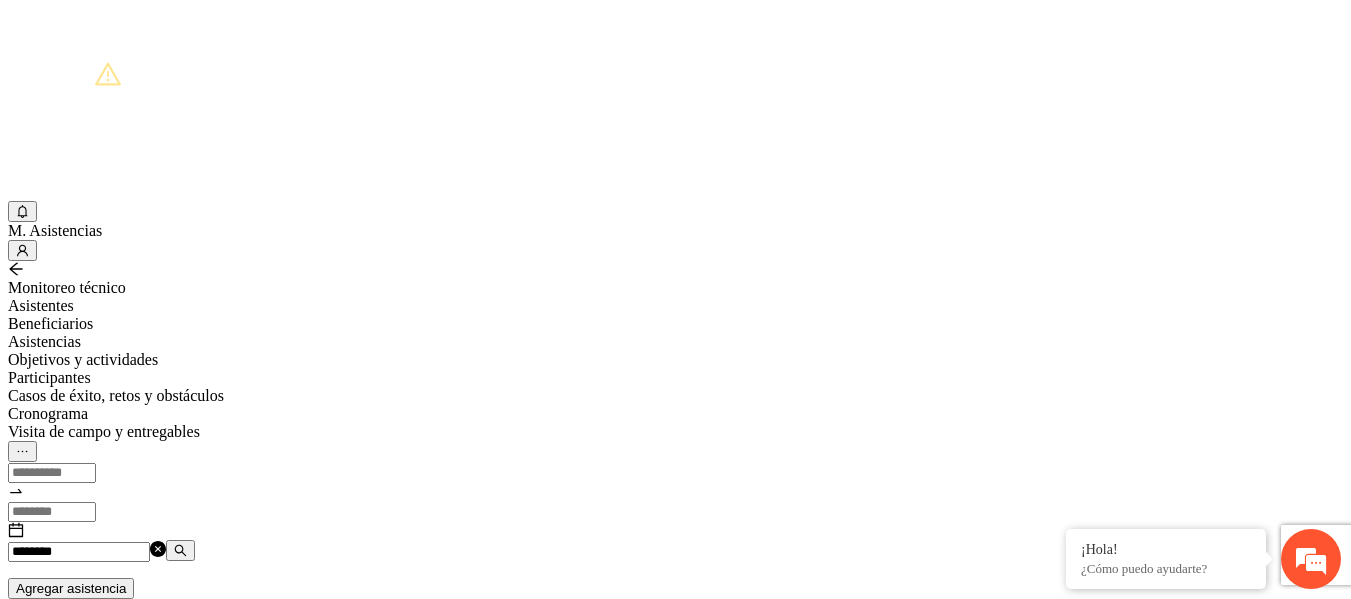 click on "********" at bounding box center (79, 552) 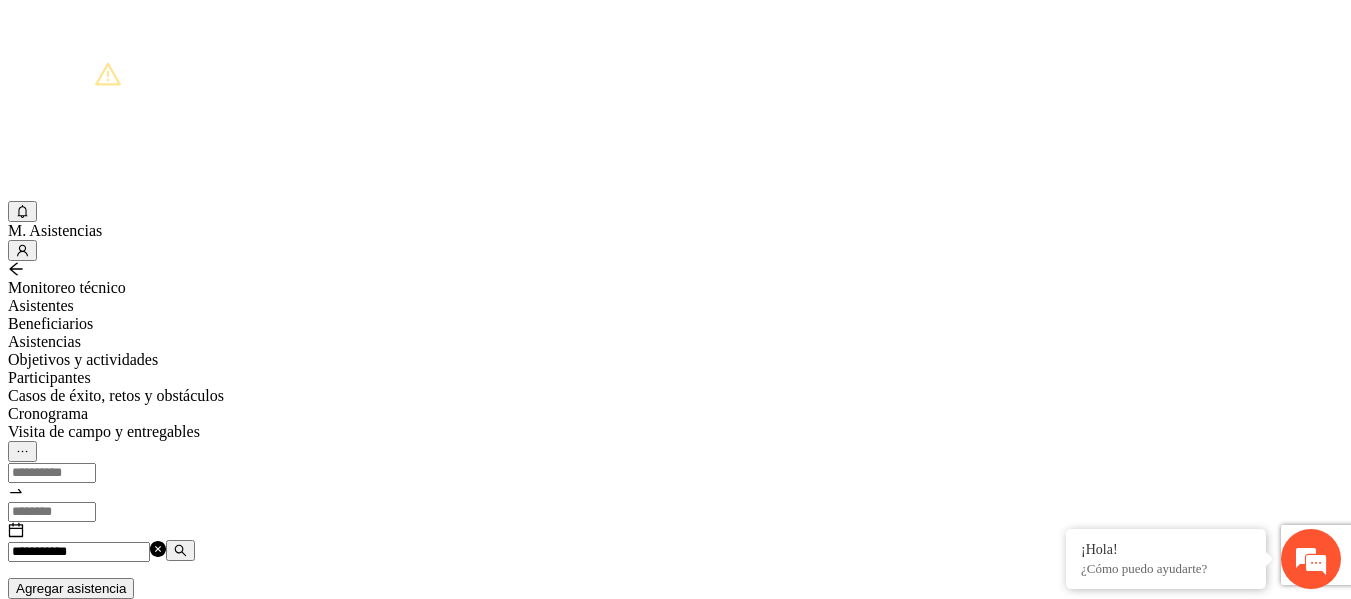 click at bounding box center (277, 765) 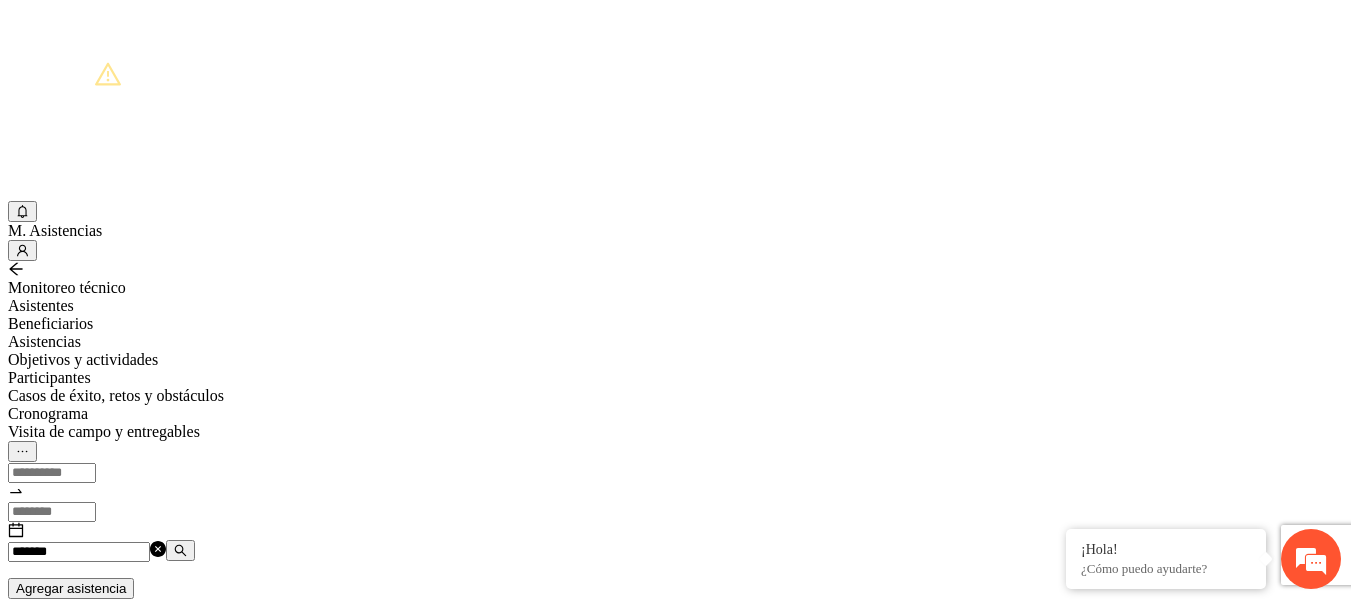 click at bounding box center [277, 765] 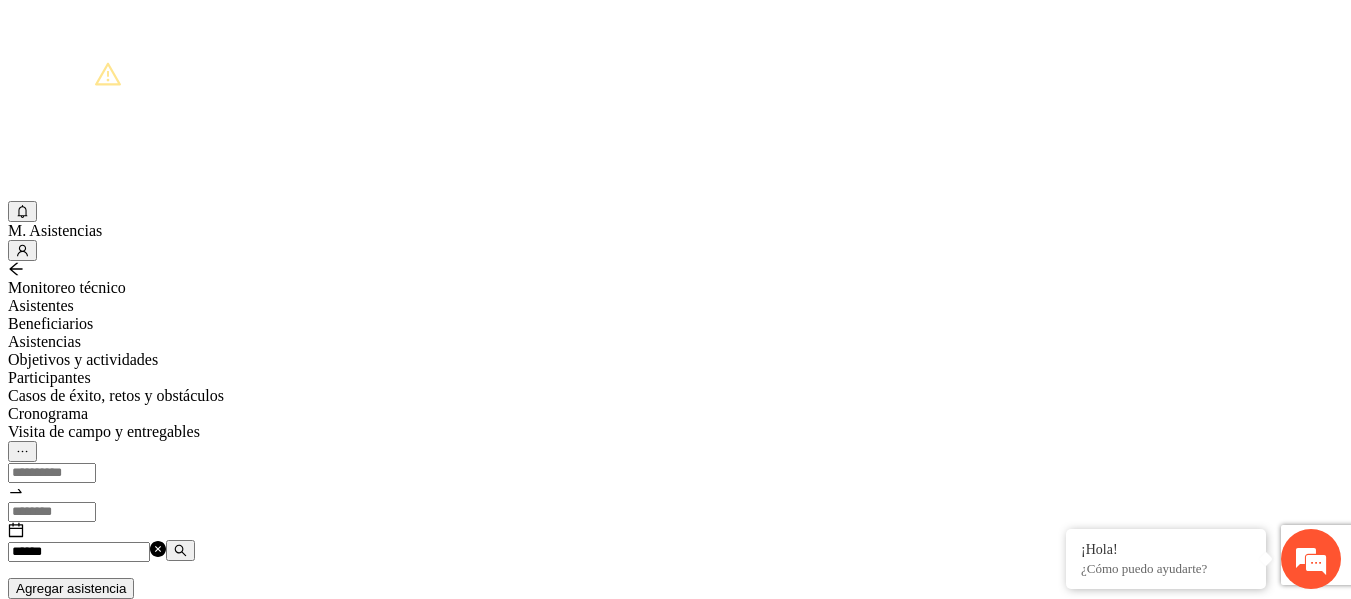 drag, startPoint x: 305, startPoint y: 151, endPoint x: 275, endPoint y: 138, distance: 32.695564 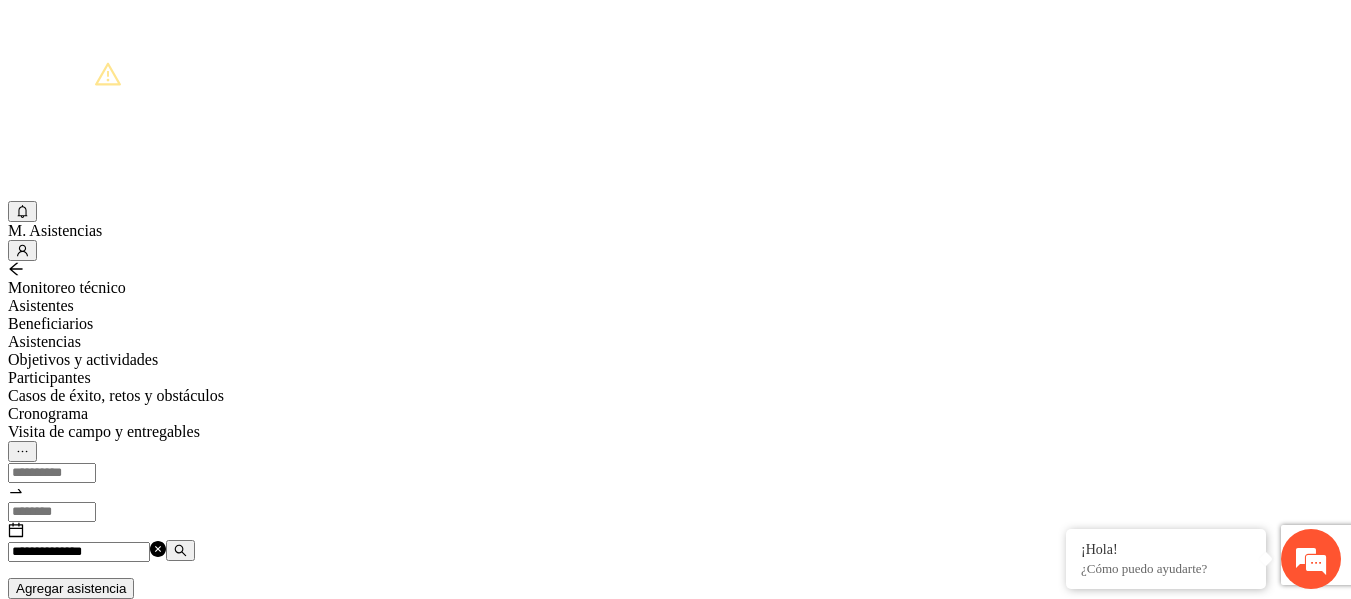 click at bounding box center (277, 765) 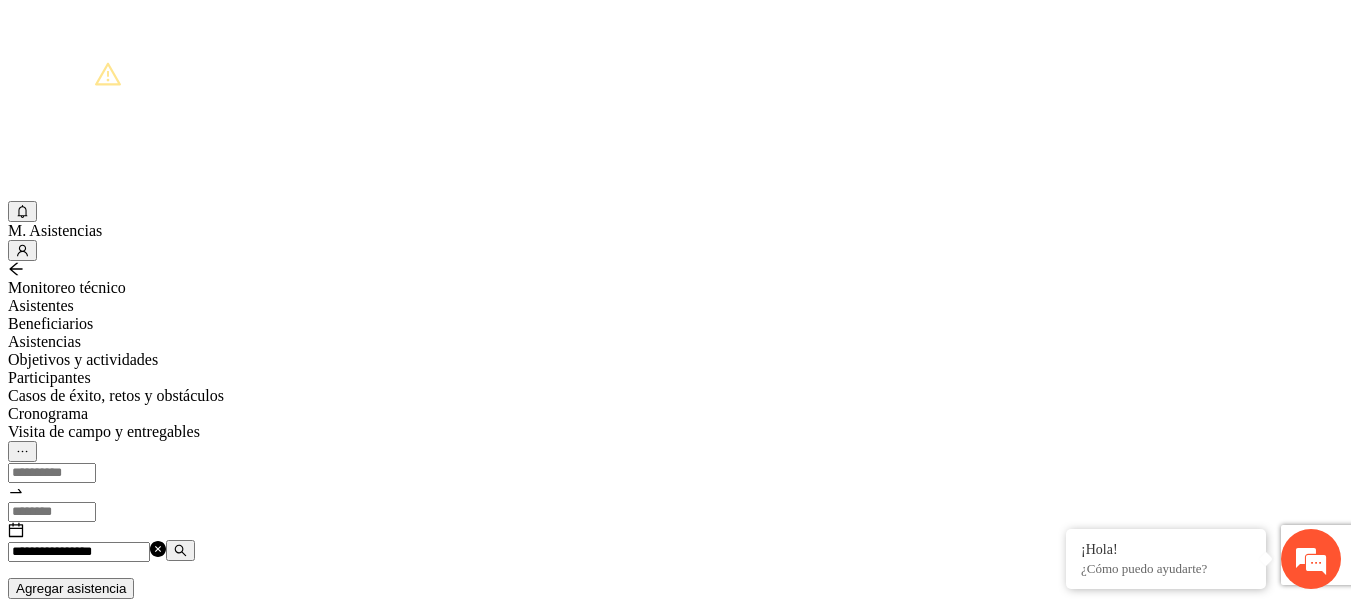 type on "**********" 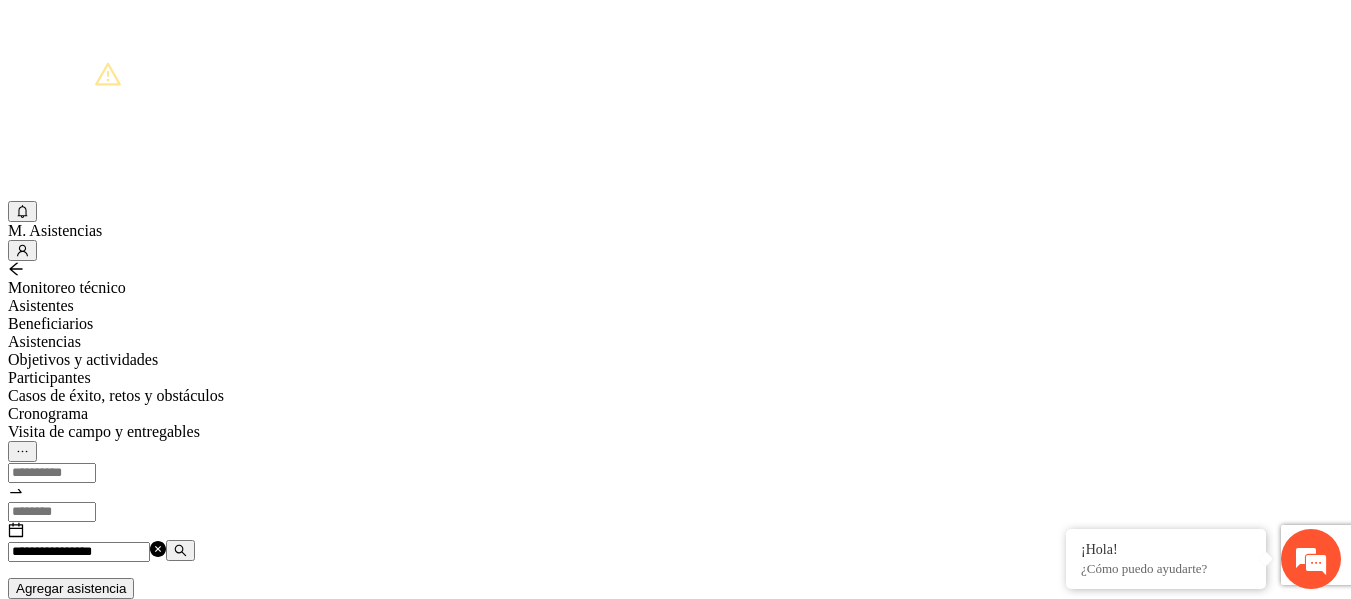 click on "Agregar asistencia" at bounding box center (71, 588) 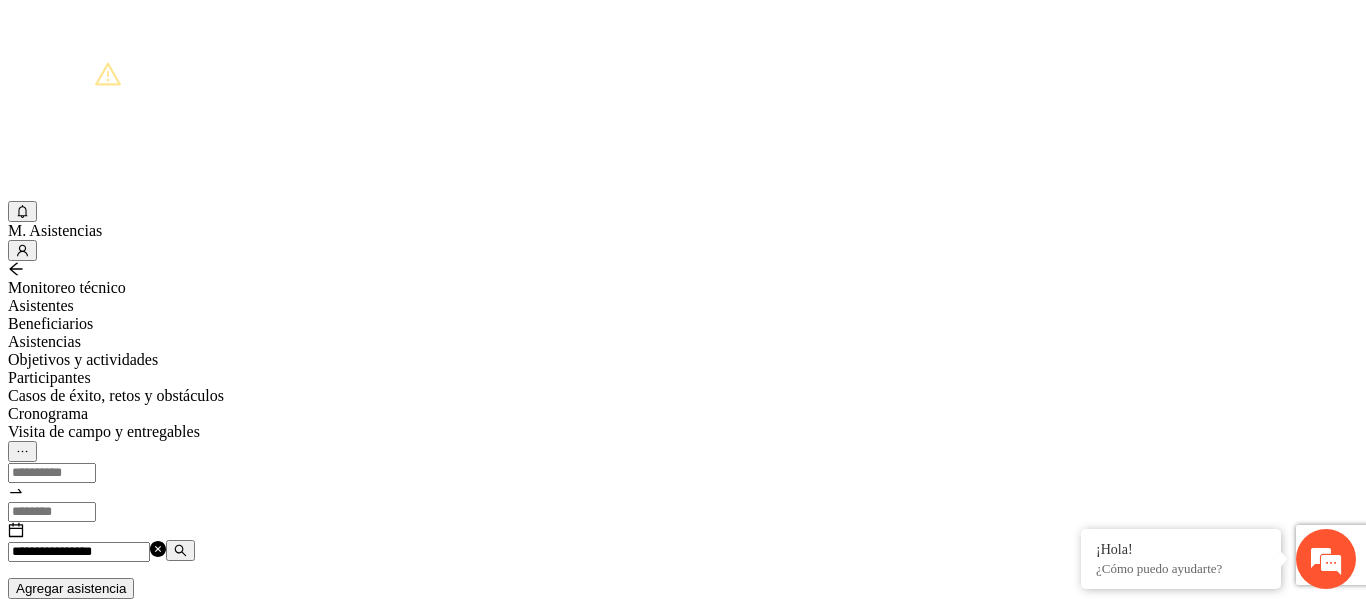click at bounding box center (258, 1060) 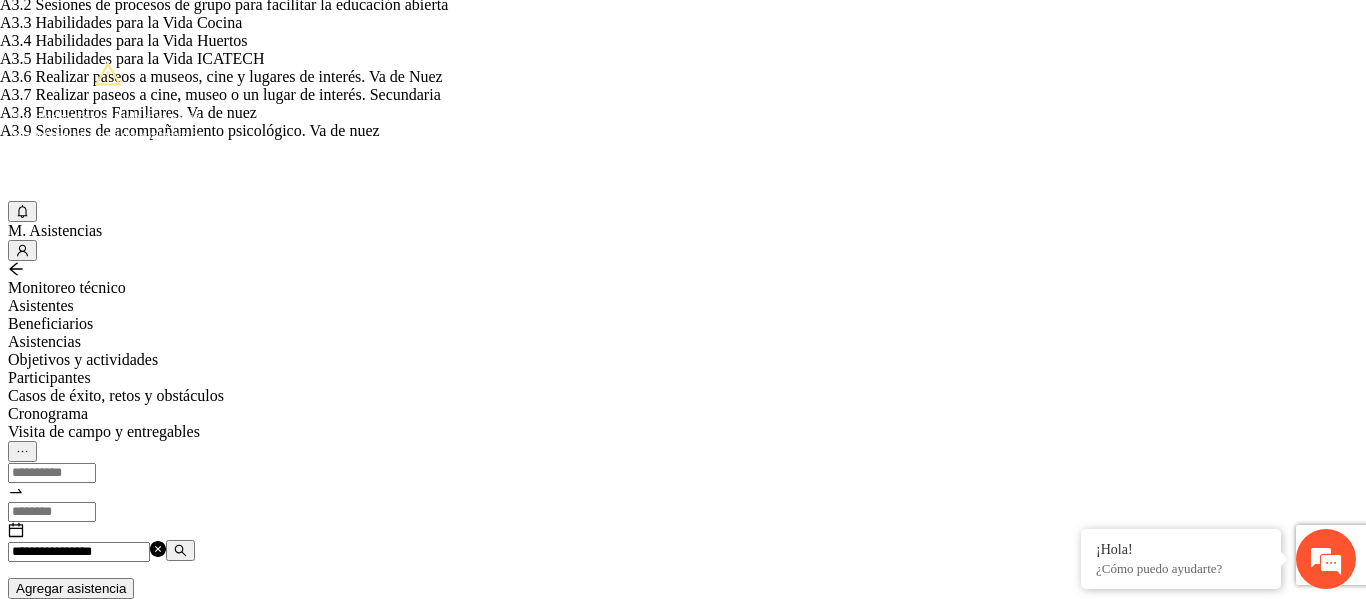 scroll, scrollTop: 640, scrollLeft: 0, axis: vertical 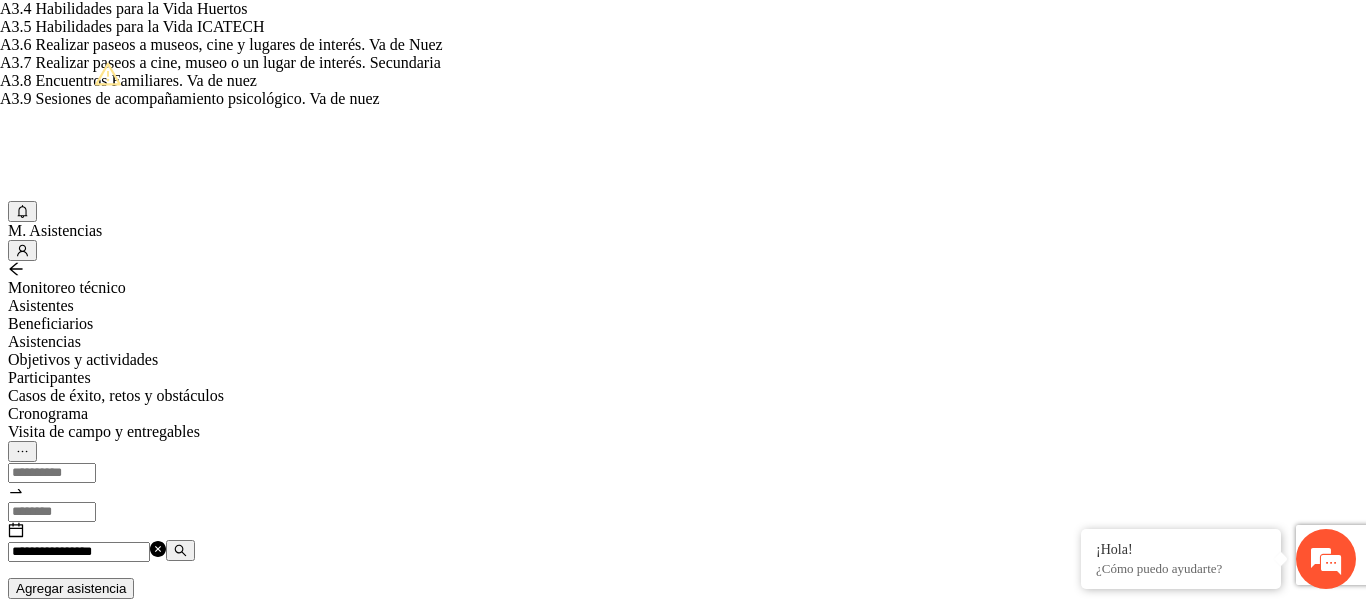 click on "A3.7 Realizar Veraneada" at bounding box center (226, 63) 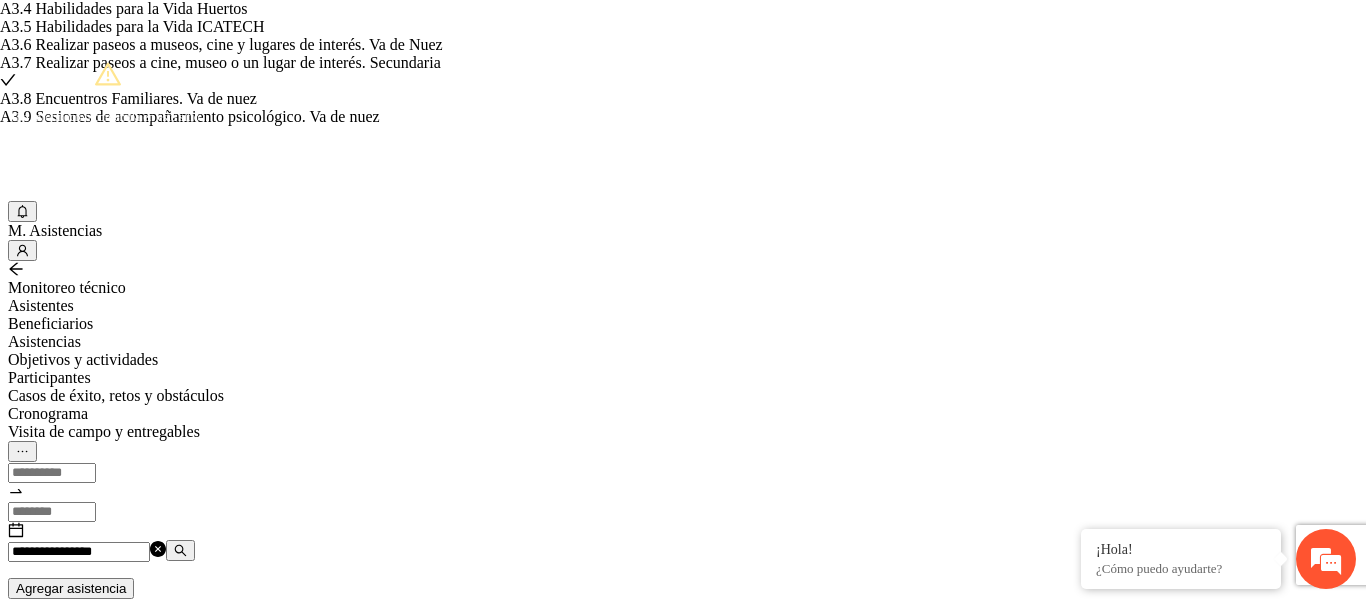 scroll, scrollTop: 2647, scrollLeft: 0, axis: vertical 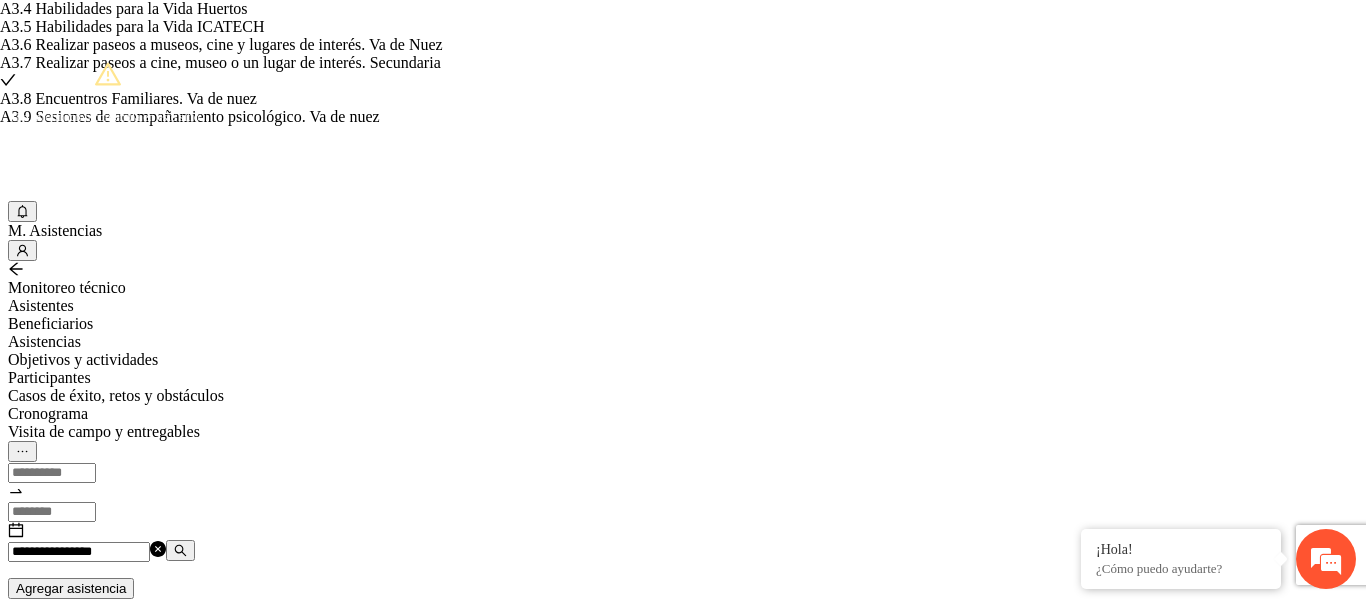 click on "Guardar" at bounding box center (109, 3570) 